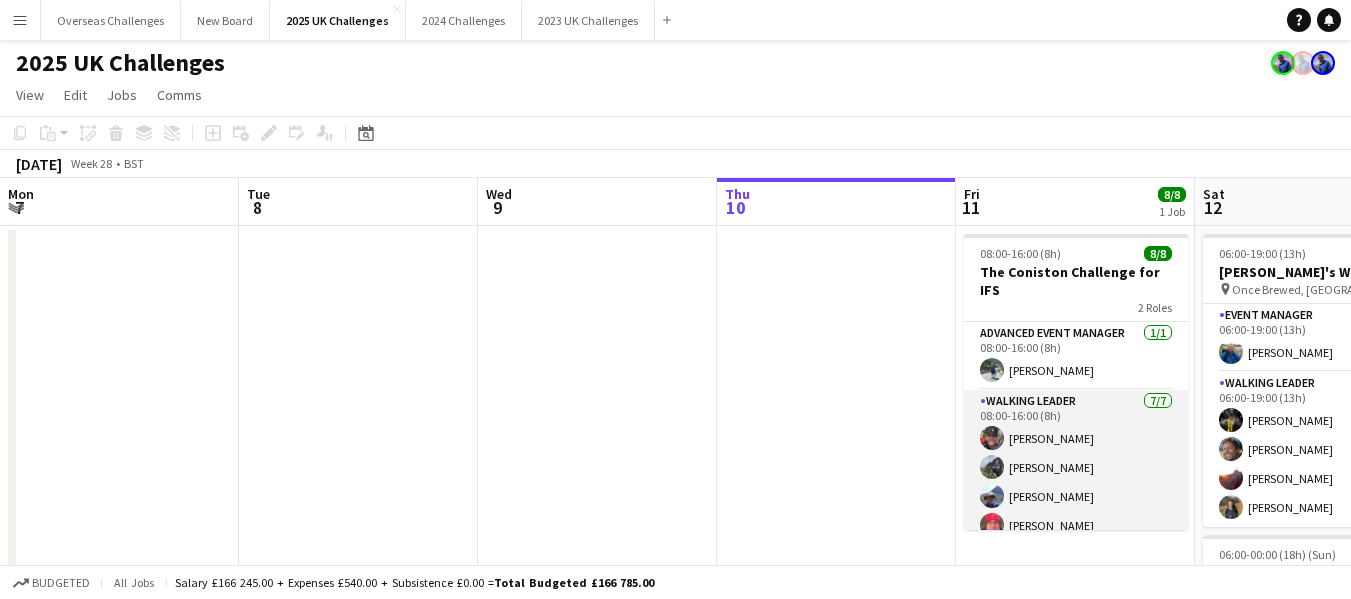scroll, scrollTop: 0, scrollLeft: 0, axis: both 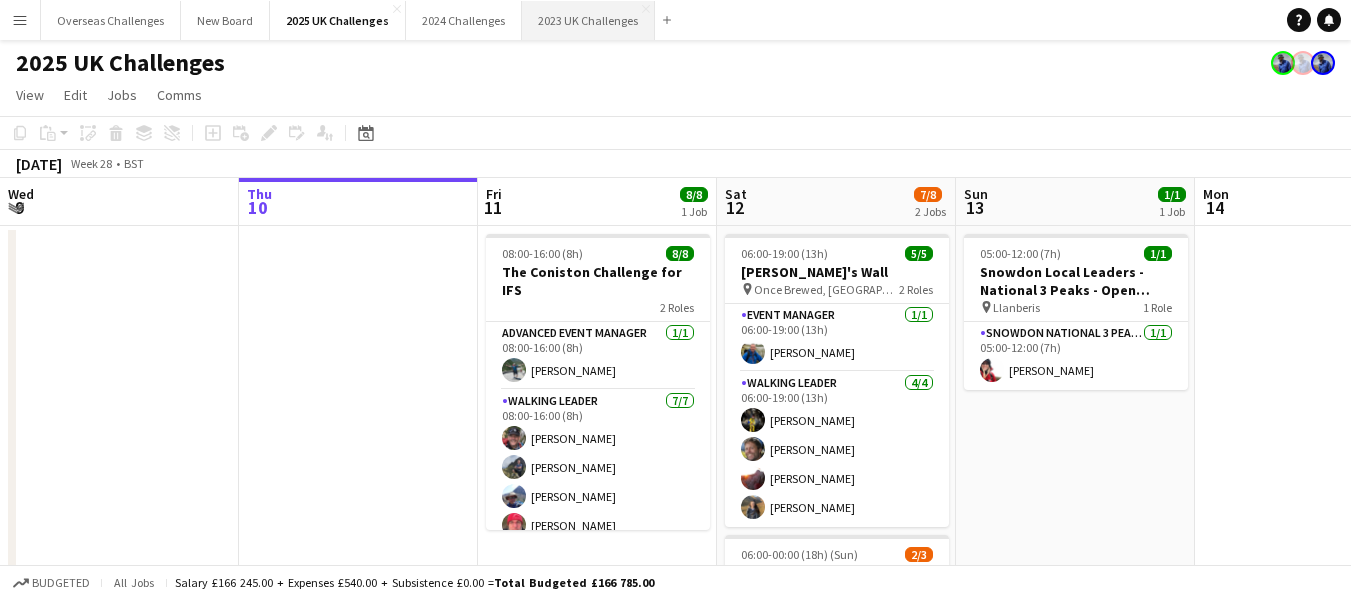 click on "2023 UK Challenges
Close" at bounding box center [588, 20] 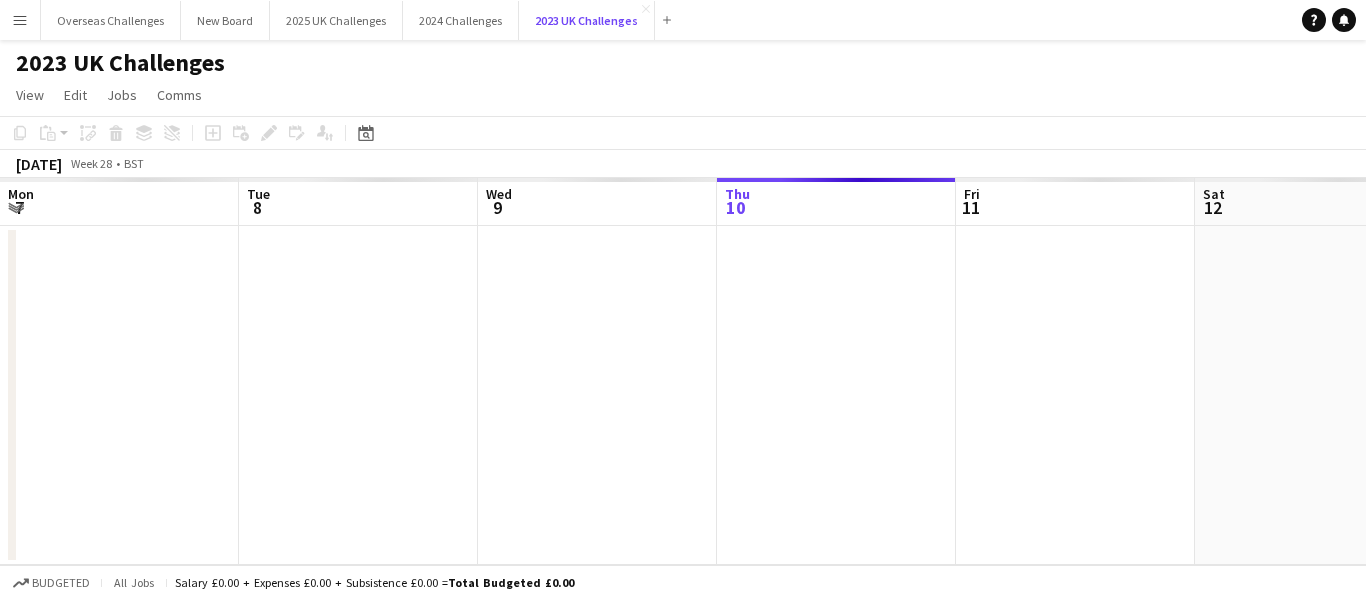 scroll, scrollTop: 0, scrollLeft: 478, axis: horizontal 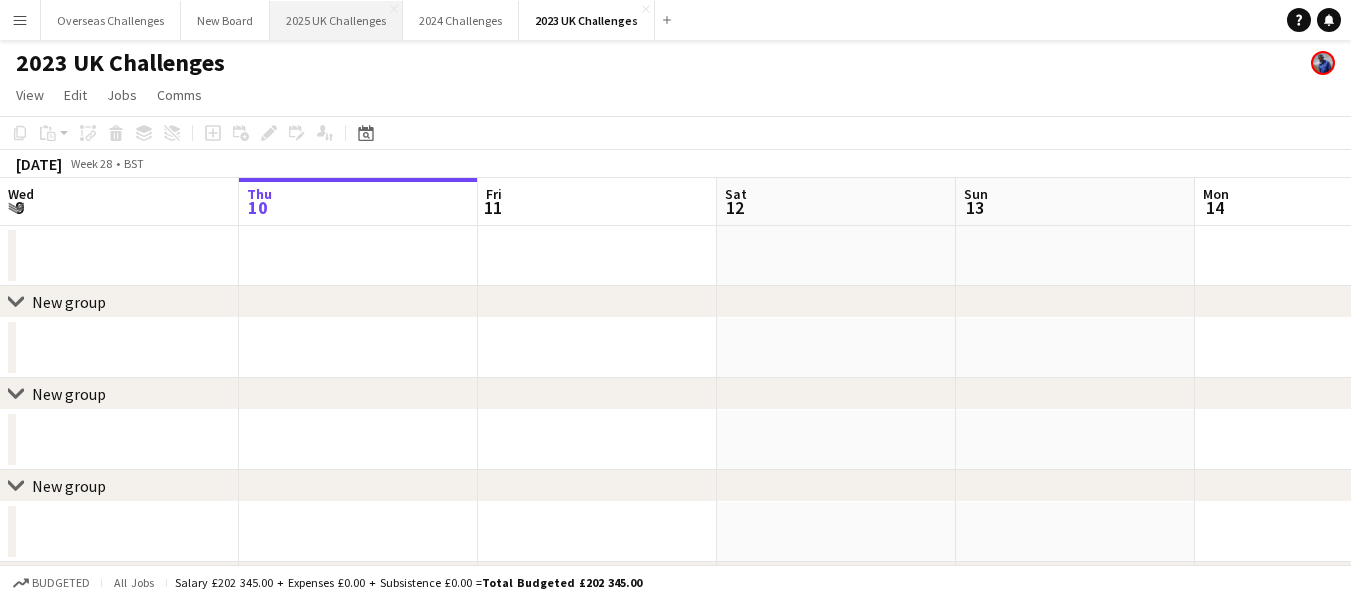 click on "2025 UK Challenges
Close" at bounding box center (336, 20) 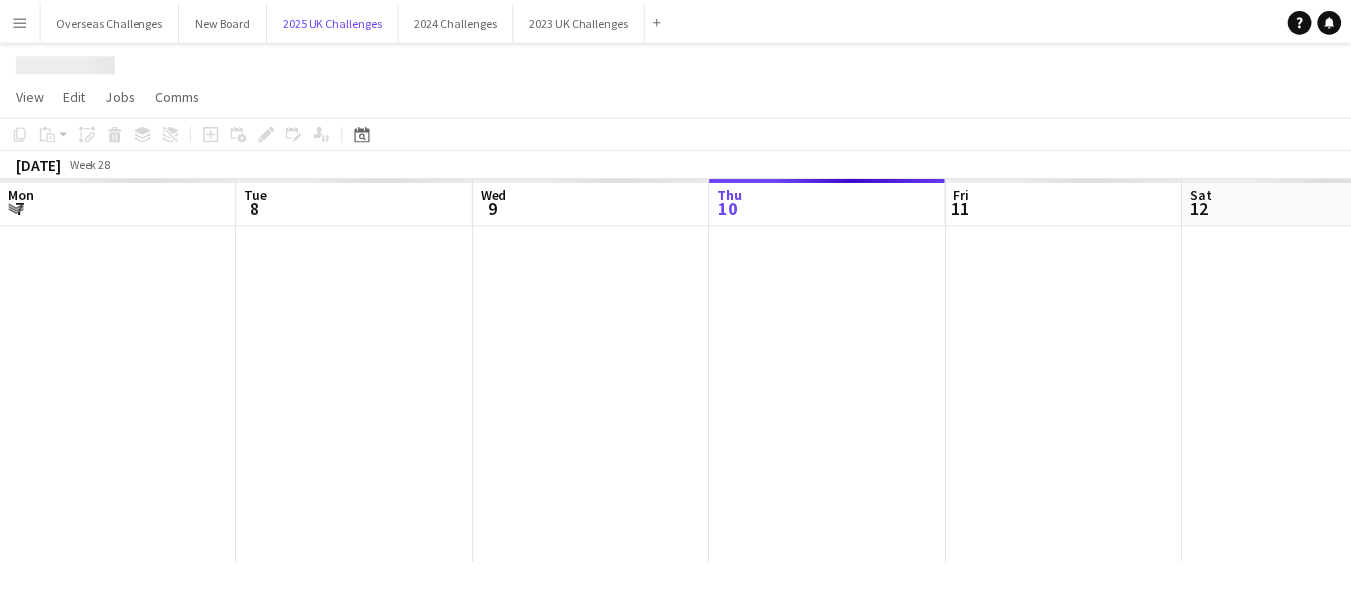 scroll, scrollTop: 0, scrollLeft: 478, axis: horizontal 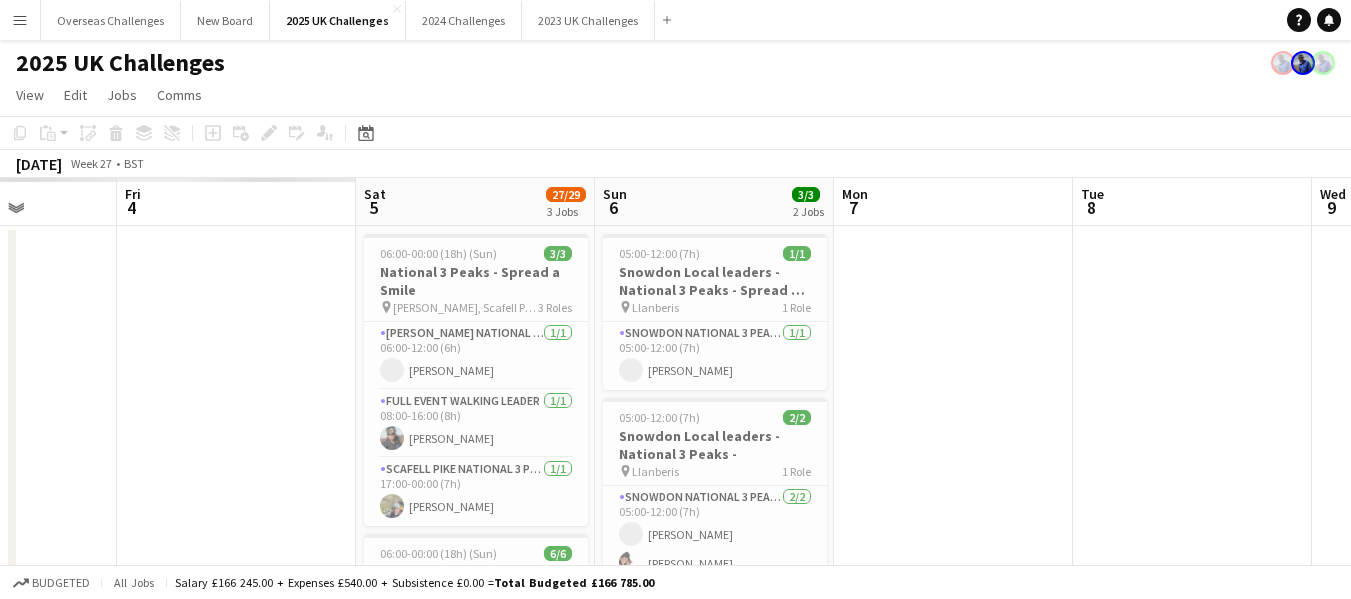 drag, startPoint x: 408, startPoint y: 385, endPoint x: 1306, endPoint y: 254, distance: 907.5048 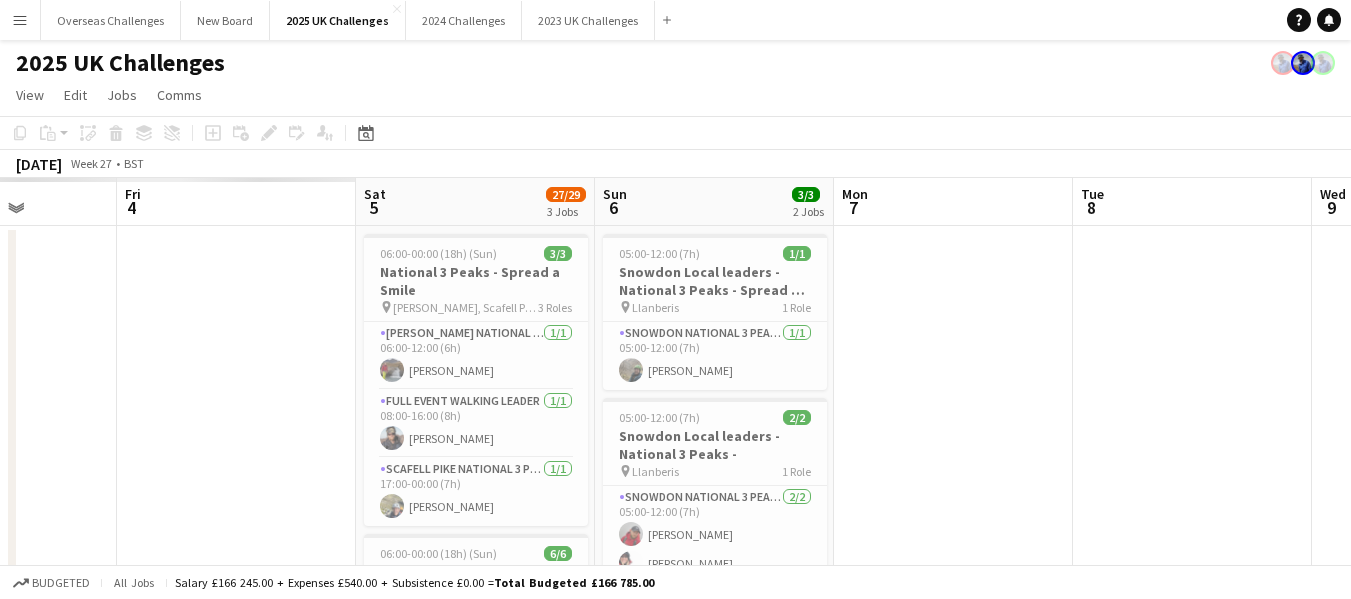click on "Thu   3   Fri   4   Sat   5   27/29   3 Jobs   Sun   6   3/3   2 Jobs   Mon   7   Tue   8   Wed   9   Thu   10   Fri   11   7/8   1 Job   Sat   12   7/8   2 Jobs   Sun   13   1/1   1 Job      06:00-00:00 (18h) (Sun)   3/3   National 3 Peaks - Spread a Smile
pin
[PERSON_NAME], Scafell Pike and Snowdon   3 Roles   [PERSON_NAME] National 3 Peaks Walking Leader   [DATE]   06:00-12:00 (6h)
[PERSON_NAME]  Full Event Walking Leader   [DATE]   08:00-16:00 (8h)
[PERSON_NAME]  Scafell Pike National 3 Peaks Walking Leader   [DATE]   17:00-00:00 (7h)
[PERSON_NAME]     06:00-00:00 (18h) (Sun)   6/6   National 3 Peaks
pin
[PERSON_NAME], Scafell Pike and Snowdon   4 Roles   [PERSON_NAME] National 3 Peaks Walking Leader   [DATE]   06:00-12:00 (6h)
[PERSON_NAME] [PERSON_NAME]  Event Manager   [DATE]   08:00-16:00 (8h)
[PERSON_NAME]  Full Event Walking Leader   [DATE]   08:00-16:00 (8h)
[PERSON_NAME]  Scafell Pike National 3 Peaks Walking Leader   [DATE]   17:00-00:00 (7h)
pin" at bounding box center [675, 723] 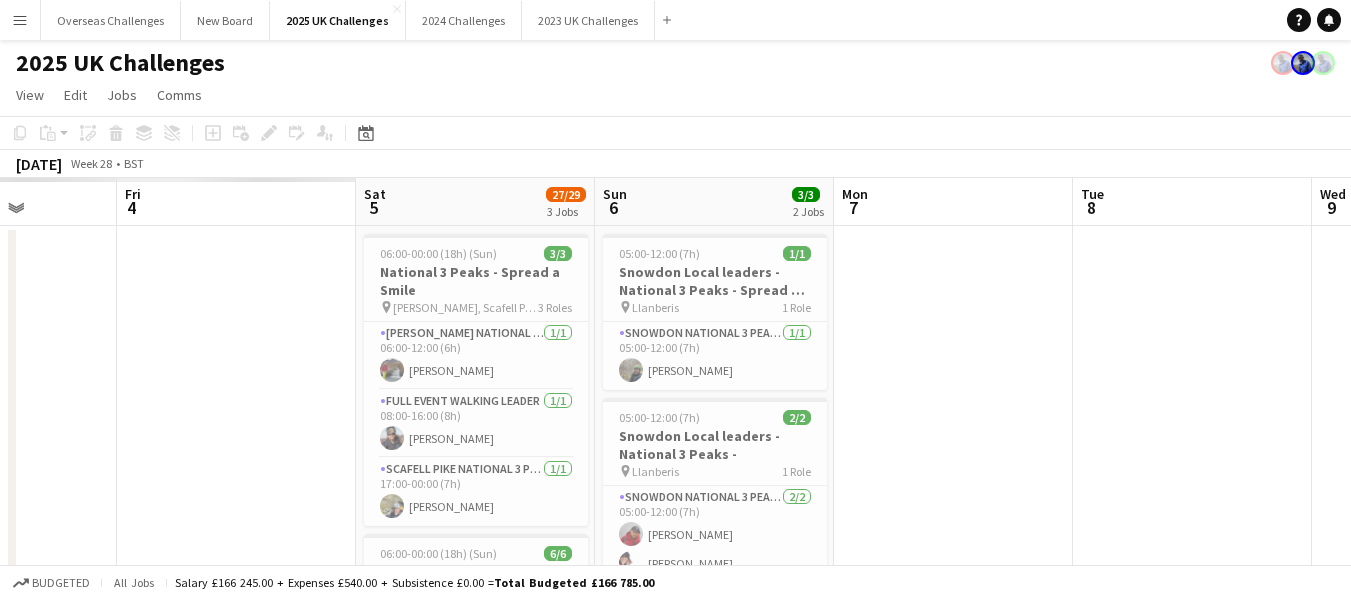 scroll, scrollTop: 0, scrollLeft: 531, axis: horizontal 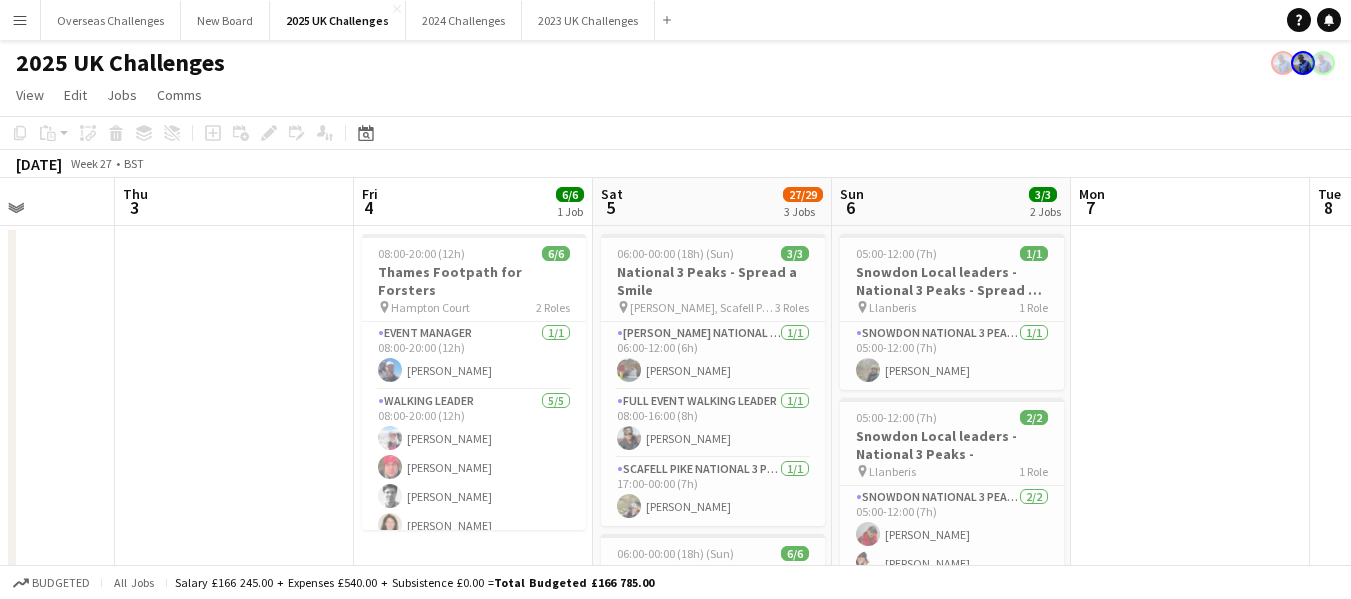 drag, startPoint x: 572, startPoint y: 339, endPoint x: 1218, endPoint y: 338, distance: 646.0008 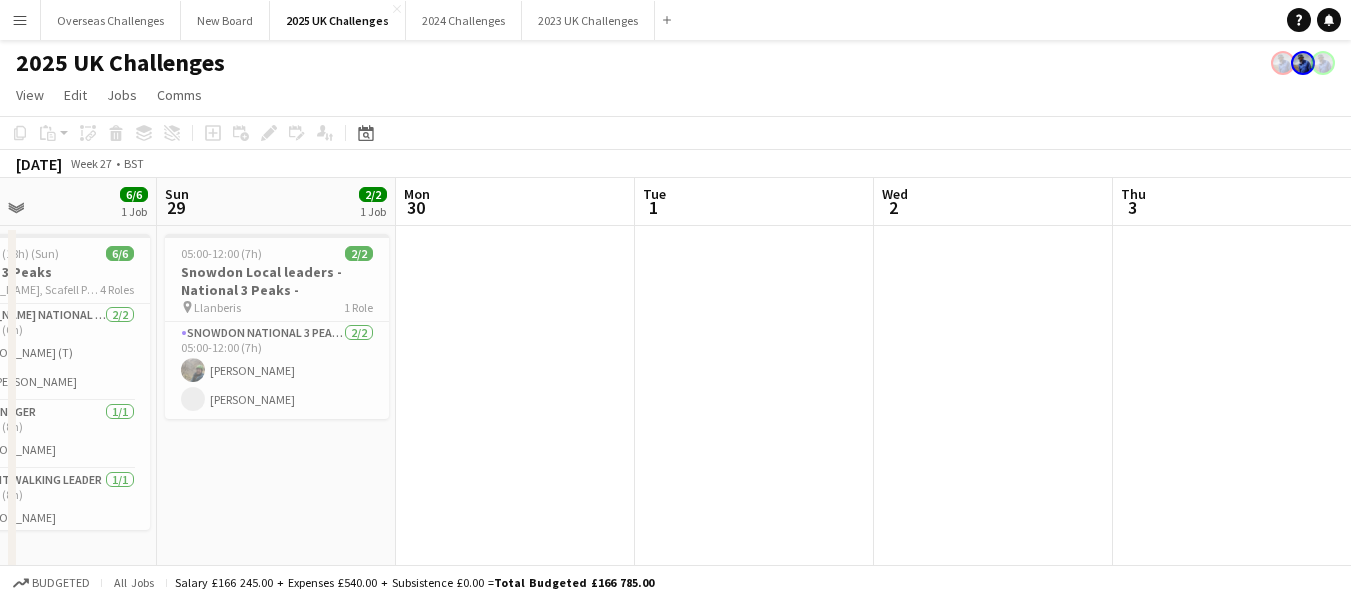 drag, startPoint x: 252, startPoint y: 355, endPoint x: 1136, endPoint y: 330, distance: 884.35345 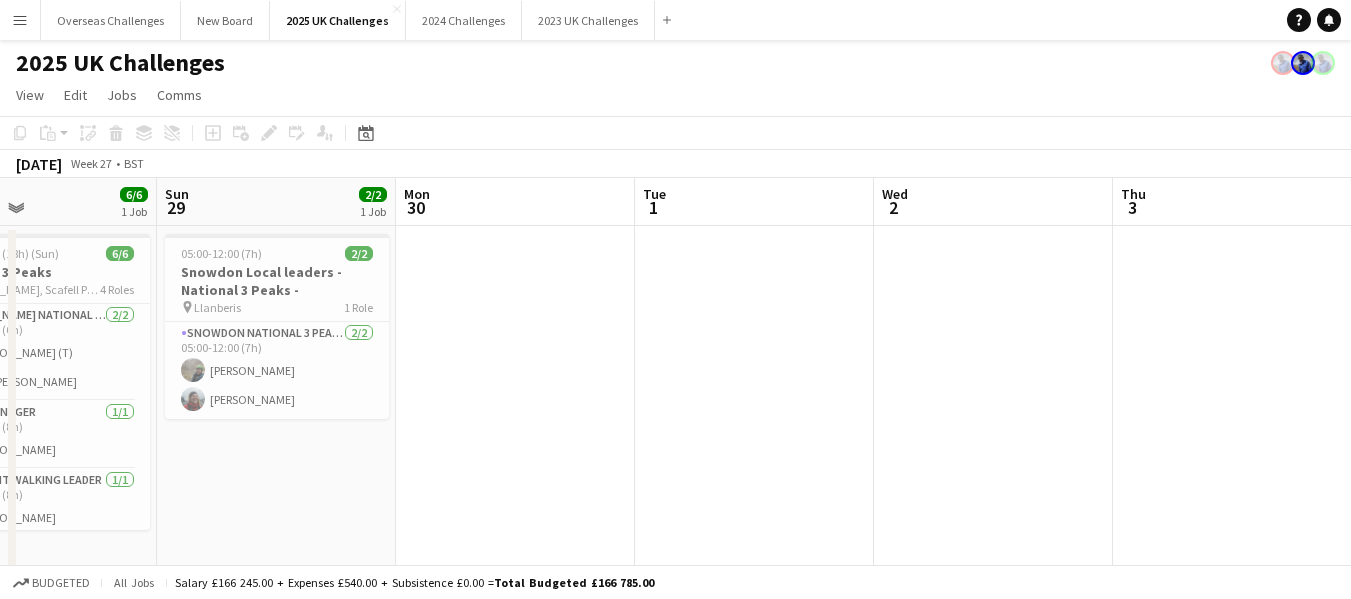 click on "Thu   26   Fri   27   Sat   28   6/6   1 Job   Sun   29   2/2   1 Job   Mon   30   Tue   1   Wed   2   Thu   3   Fri   4   6/6   1 Job   Sat   5   27/29   3 Jobs   Sun   6   3/3   2 Jobs      06:00-00:00 (18h) (Sun)   6/6   National 3 Peaks
pin
[PERSON_NAME], Scafell Pike and Snowdon   4 Roles   [PERSON_NAME] National 3 Peaks Walking Leader   [DATE]   06:00-12:00 (6h)
[PERSON_NAME] (T) Bee [PERSON_NAME]  Event Manager   [DATE]   08:00-16:00 (8h)
[PERSON_NAME]  Full Event Walking Leader   [DATE]   08:00-16:00 (8h)
[PERSON_NAME] Pike National 3 Peaks Walking Leader   [DATE]   17:00-00:00 (7h)
[PERSON_NAME] [PERSON_NAME]     05:00-12:00 (7h)    2/2   Snowdon Local leaders - National 3 Peaks  -
pin
Llanberis   1 Role   Snowdon National 3 Peaks Walking Leader   [DATE]   05:00-12:00 (7h)
[PERSON_NAME] [PERSON_NAME]     08:00-20:00 (12h)    6/6   Thames Footpath for Forsters
pin
Hampton Court   2 Roles   Event Manager" at bounding box center (675, 723) 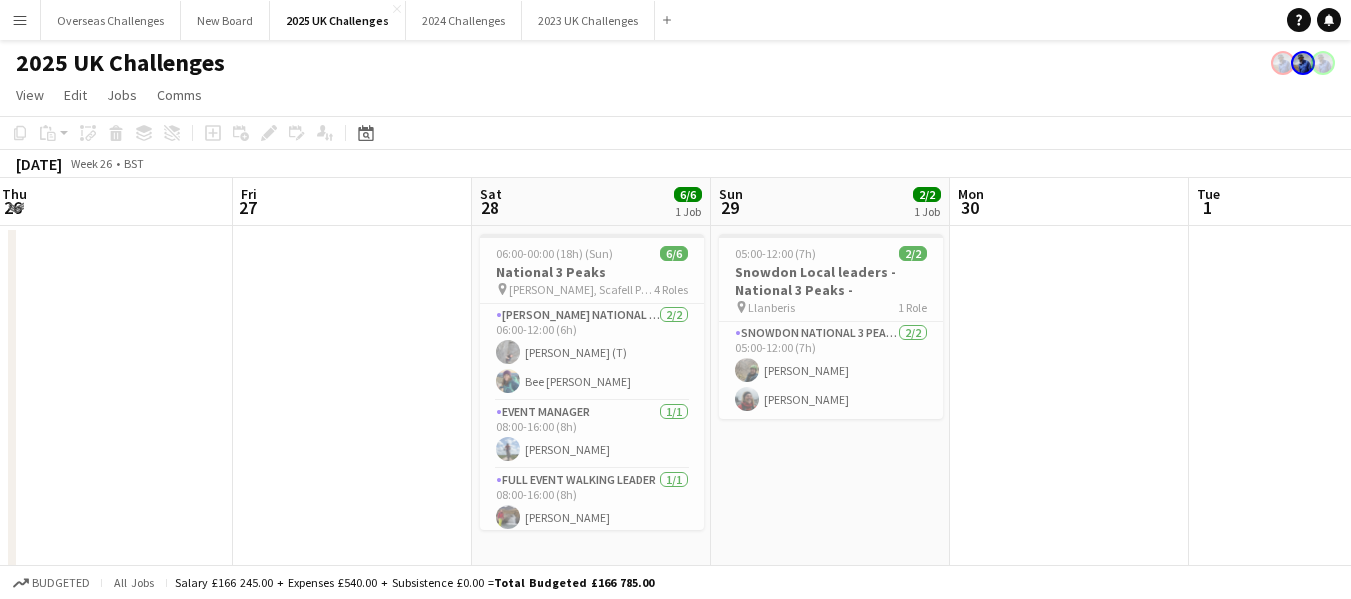 scroll, scrollTop: 0, scrollLeft: 483, axis: horizontal 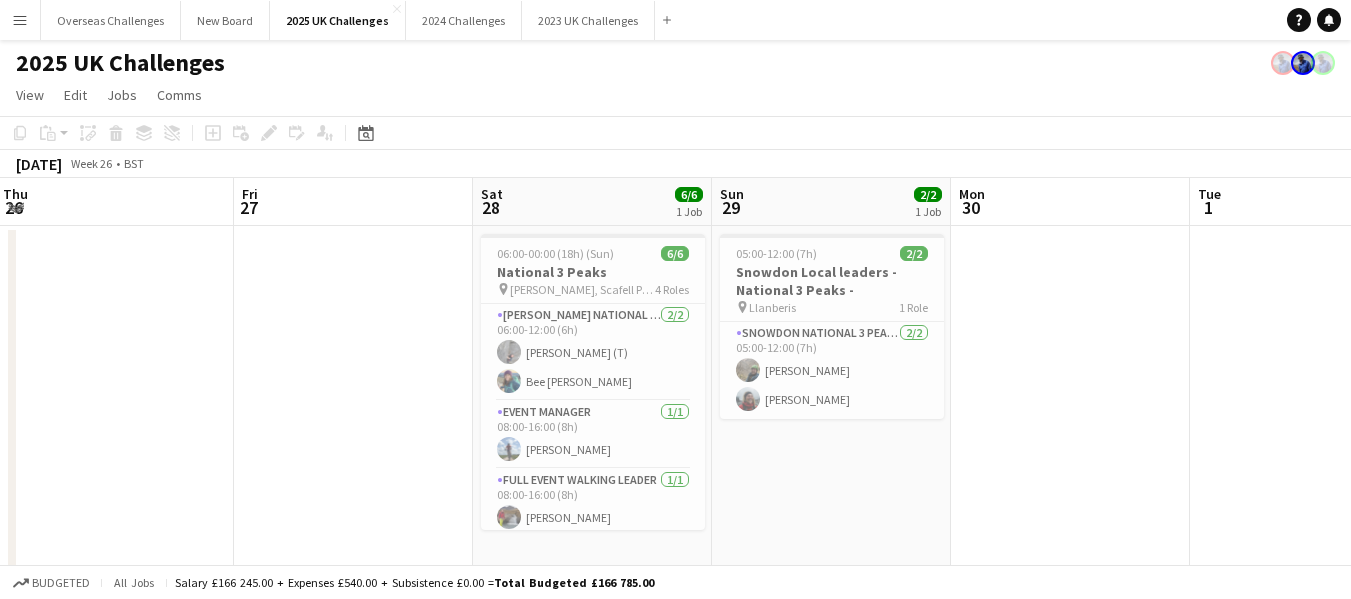 drag, startPoint x: 754, startPoint y: 355, endPoint x: 1311, endPoint y: 323, distance: 557.91846 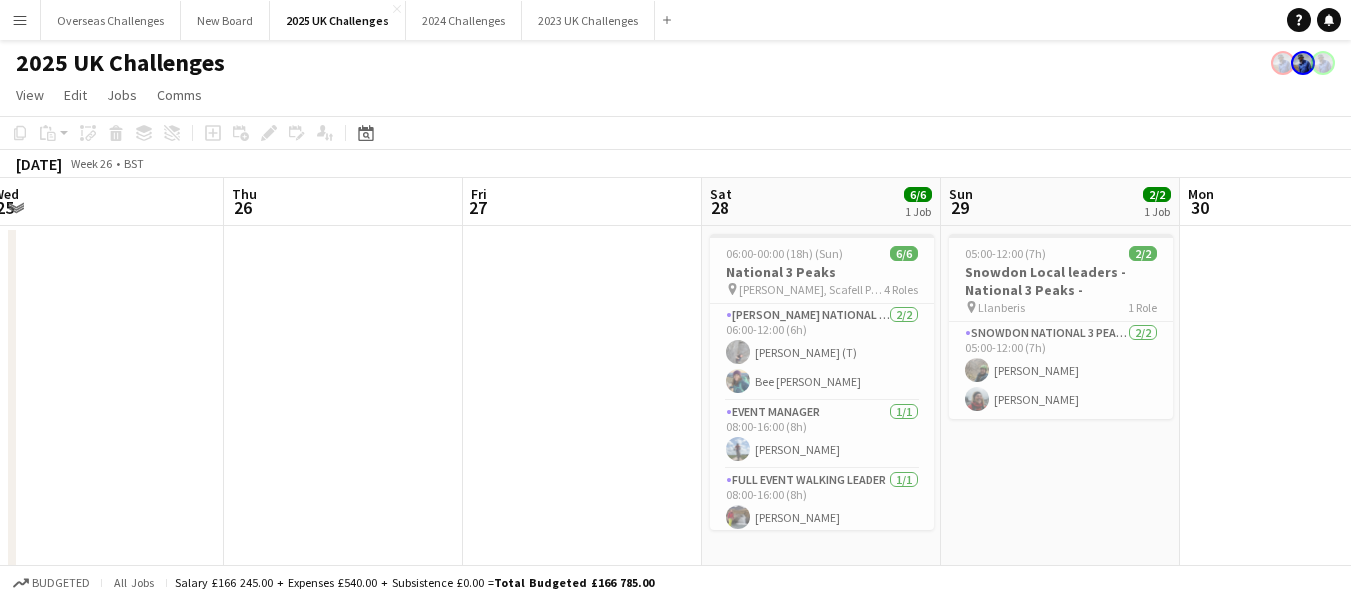 scroll, scrollTop: 0, scrollLeft: 481, axis: horizontal 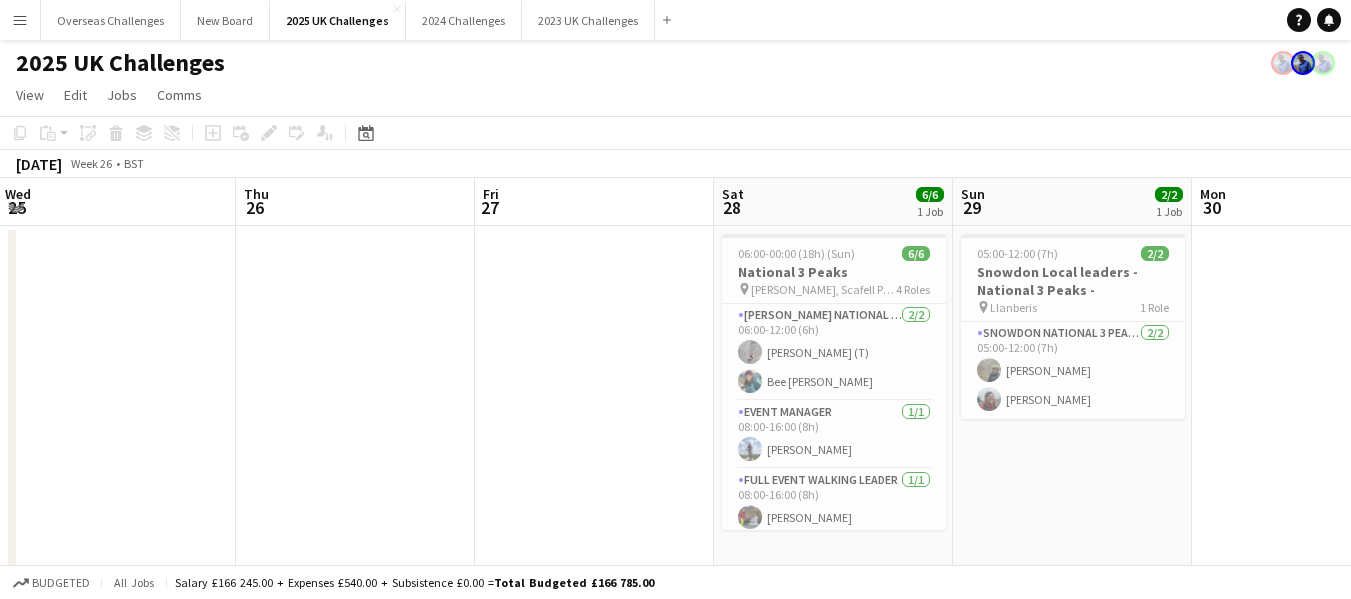 drag, startPoint x: 1095, startPoint y: 393, endPoint x: 1336, endPoint y: 352, distance: 244.46268 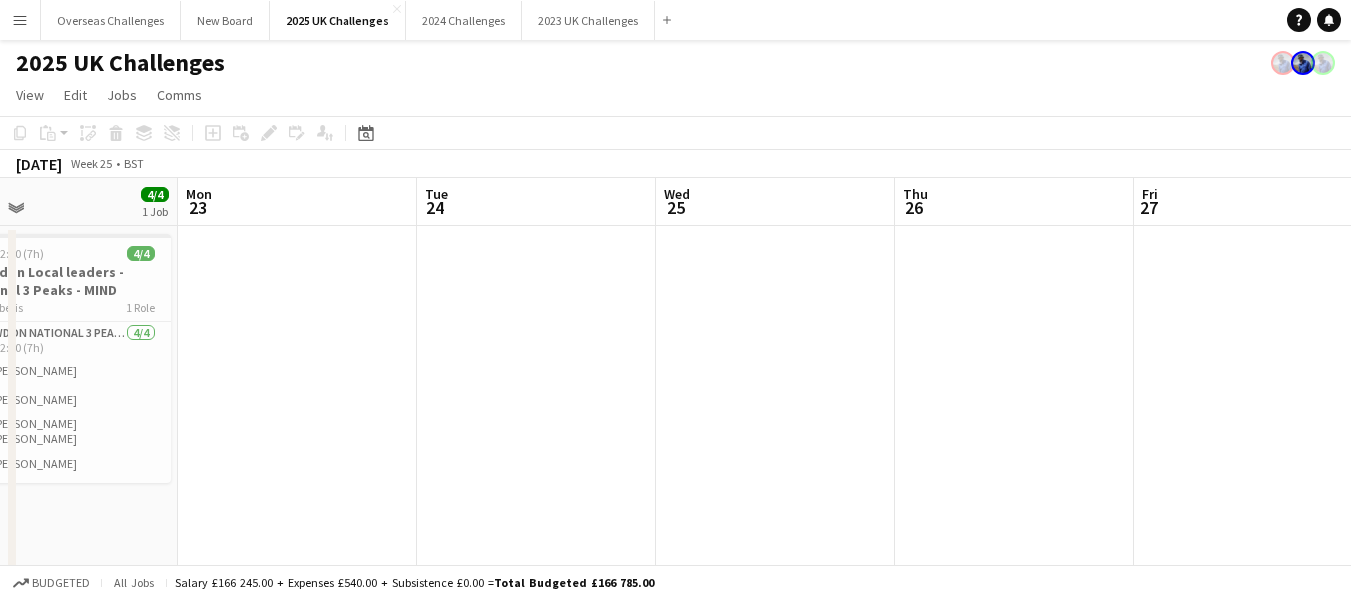 drag, startPoint x: 597, startPoint y: 362, endPoint x: 1256, endPoint y: 303, distance: 661.63586 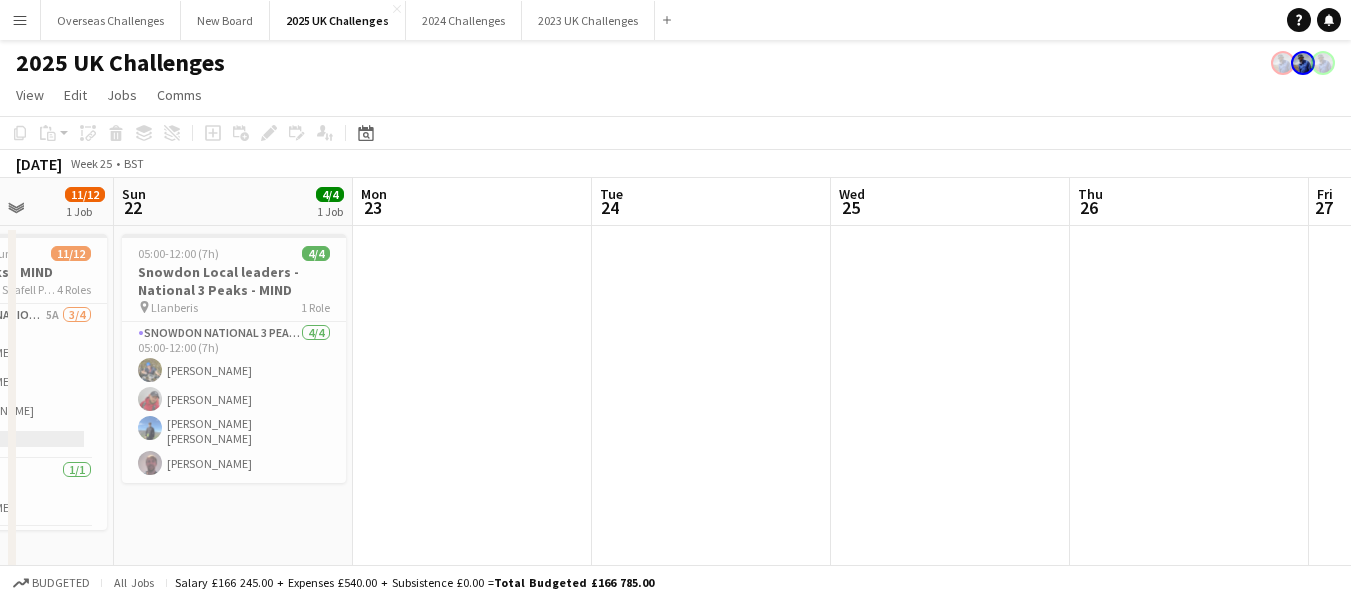 scroll, scrollTop: 0, scrollLeft: 457, axis: horizontal 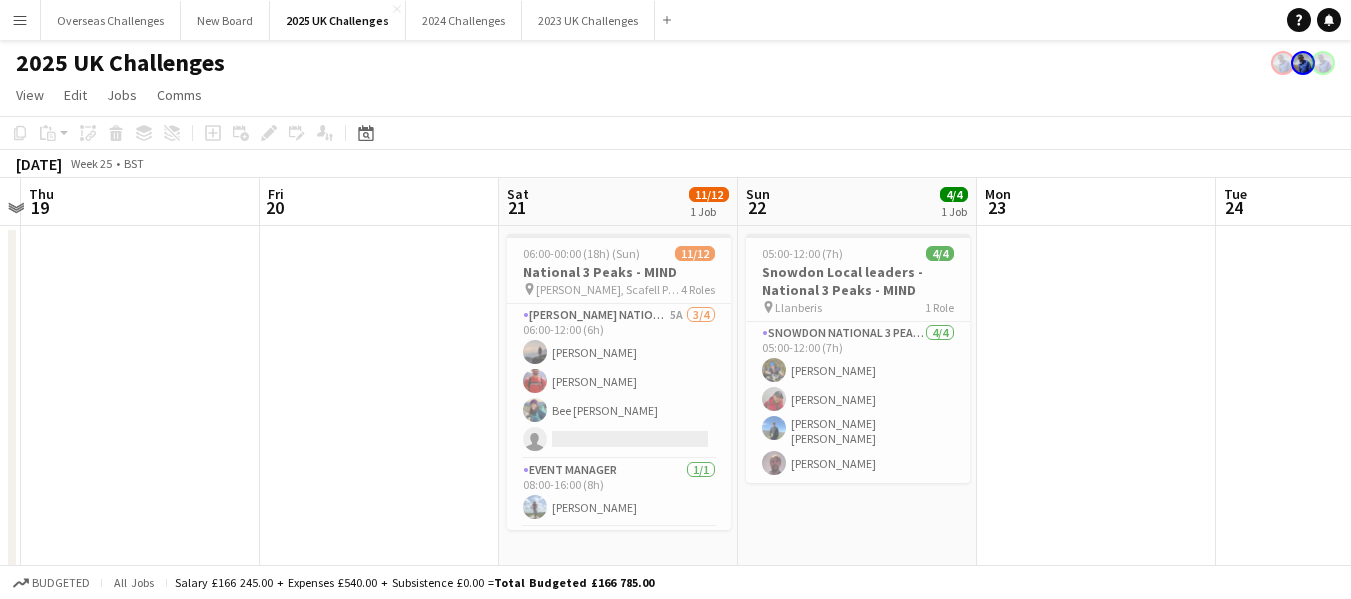 drag, startPoint x: 332, startPoint y: 403, endPoint x: 1121, endPoint y: 369, distance: 789.73224 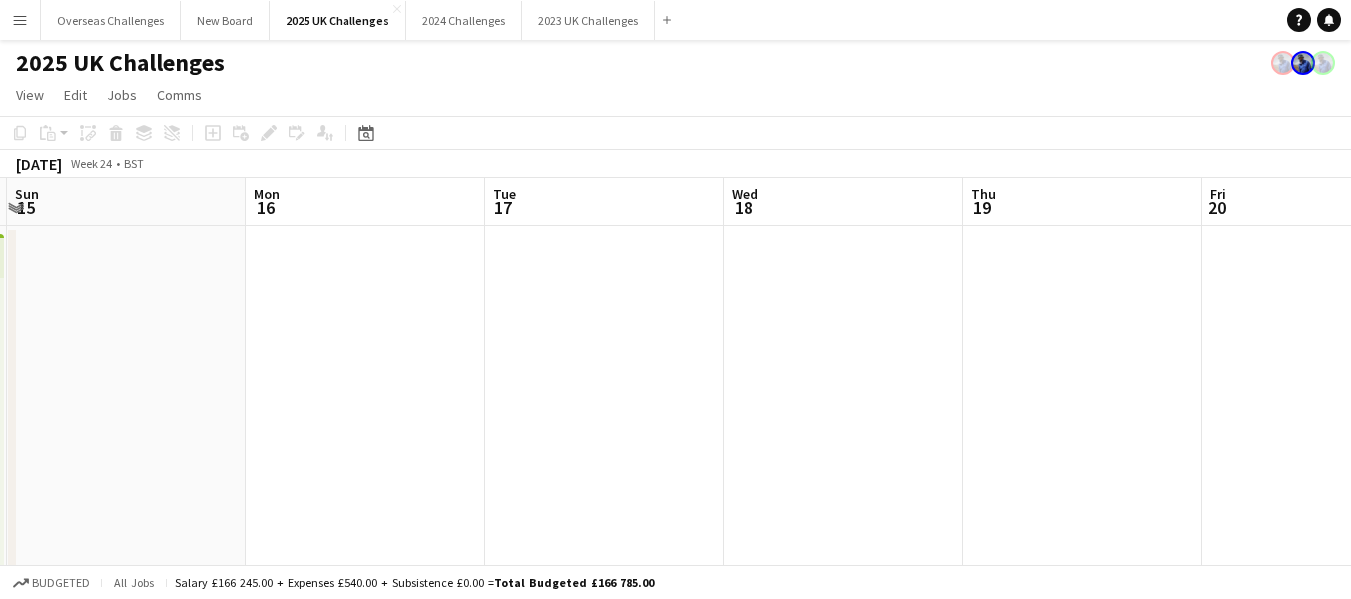 drag, startPoint x: 184, startPoint y: 402, endPoint x: 857, endPoint y: 394, distance: 673.04755 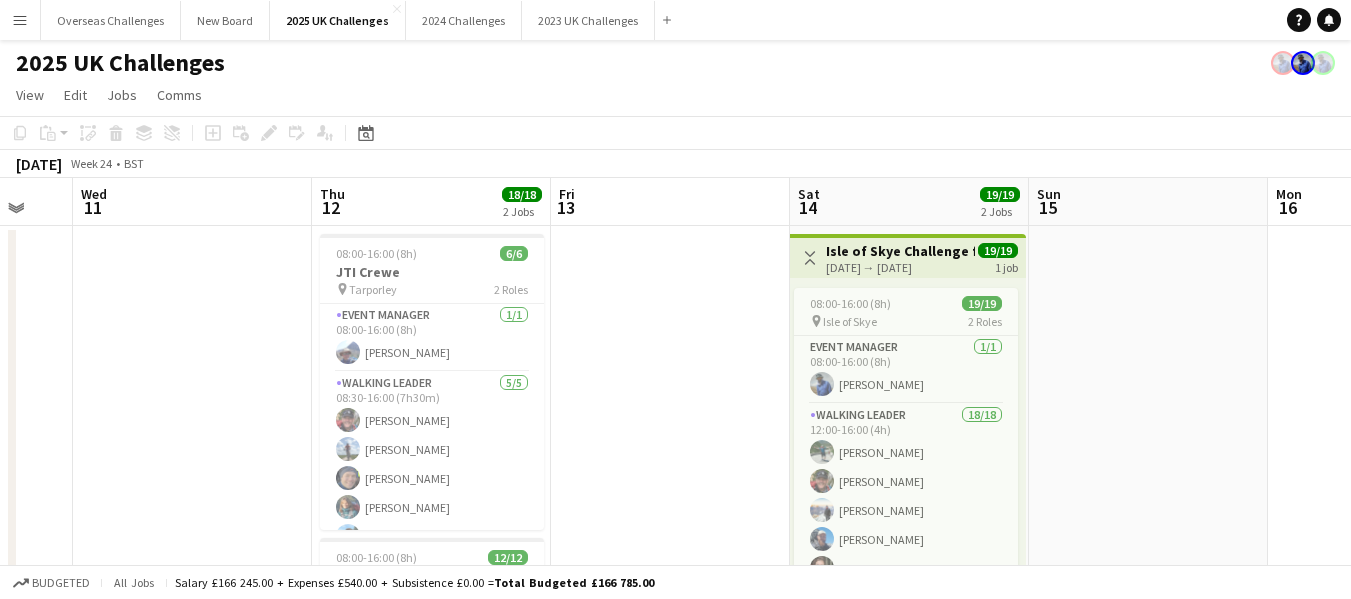 scroll, scrollTop: 0, scrollLeft: 538, axis: horizontal 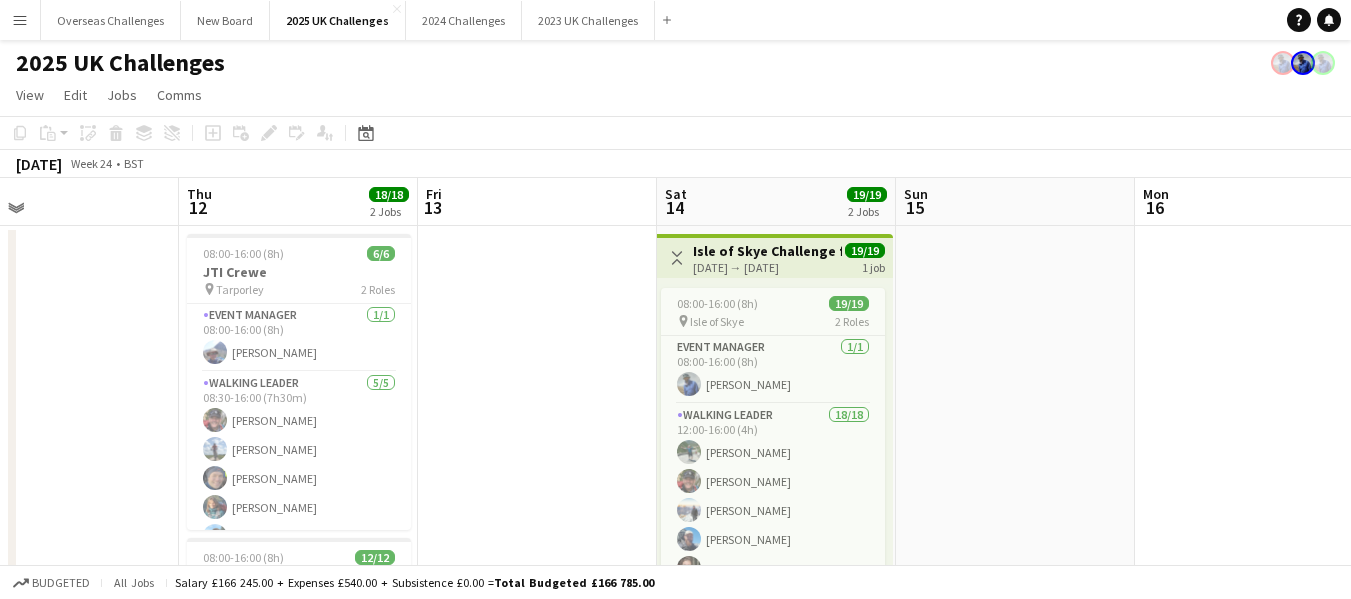 drag, startPoint x: 244, startPoint y: 396, endPoint x: 1365, endPoint y: 396, distance: 1121 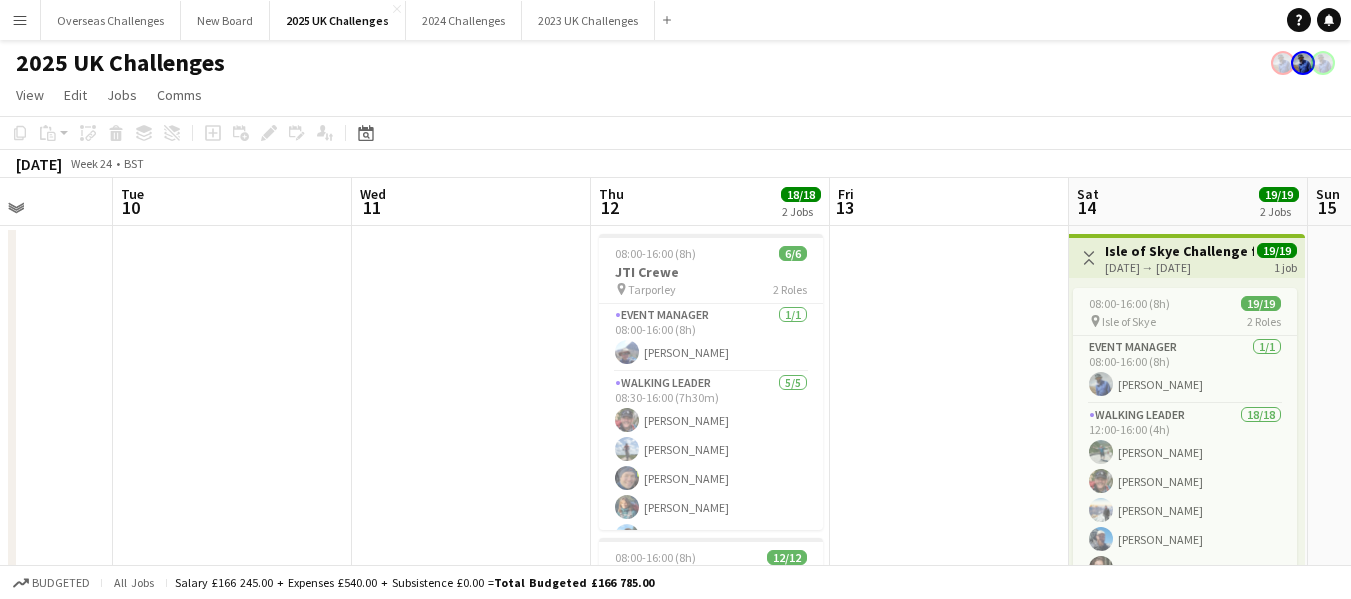 drag, startPoint x: 573, startPoint y: 394, endPoint x: 985, endPoint y: 353, distance: 414.03503 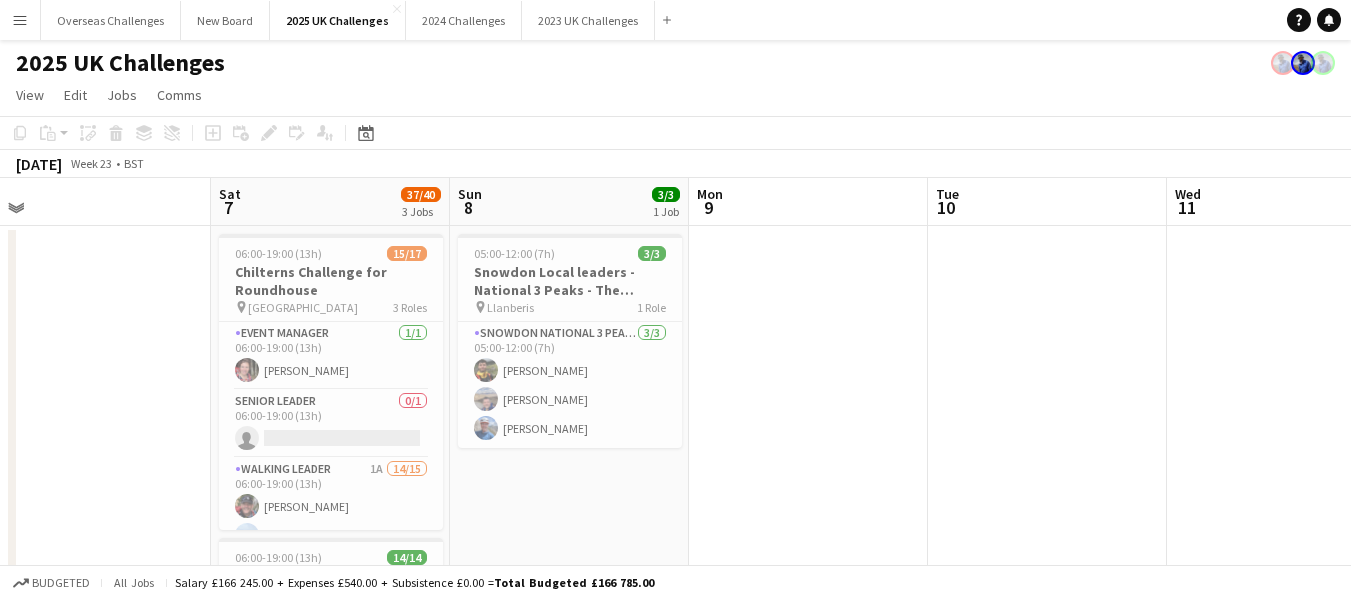 scroll, scrollTop: 0, scrollLeft: 441, axis: horizontal 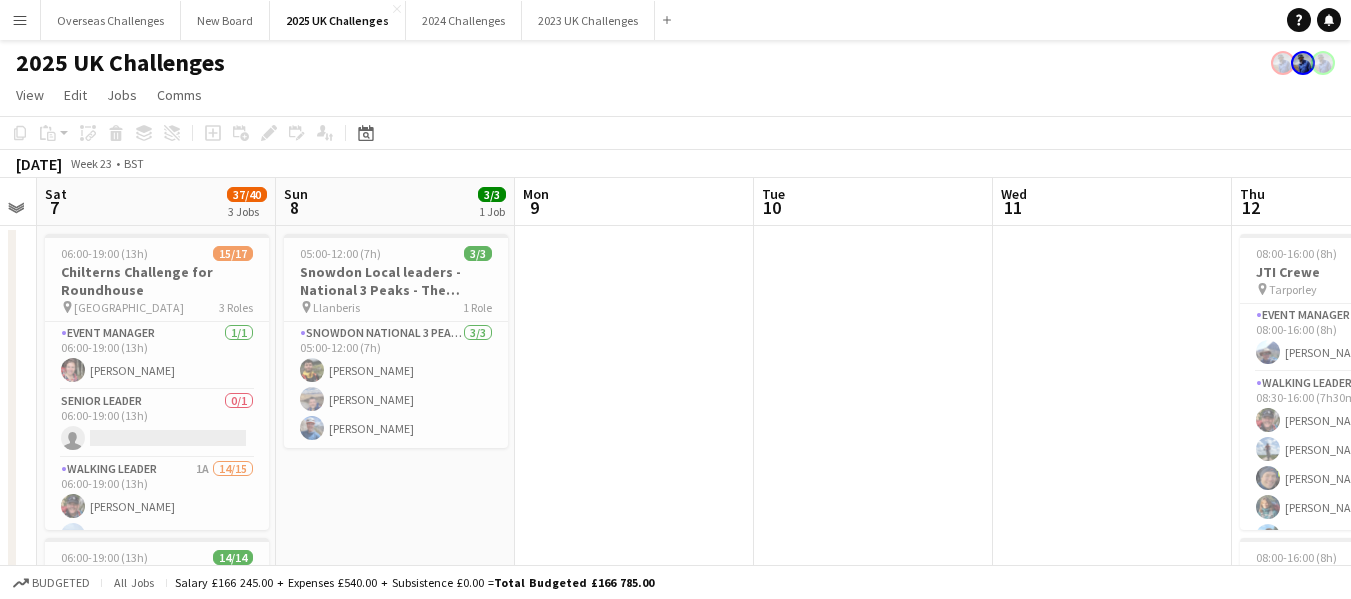 drag, startPoint x: 420, startPoint y: 384, endPoint x: 1027, endPoint y: 355, distance: 607.6924 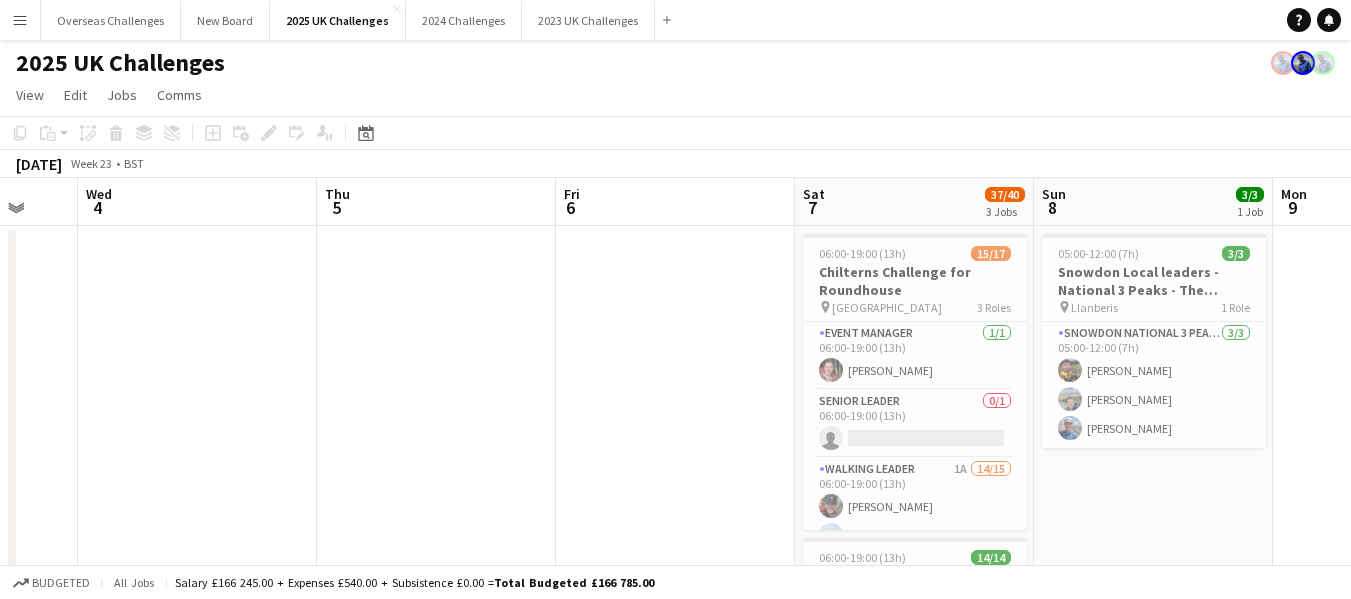 scroll, scrollTop: 0, scrollLeft: 600, axis: horizontal 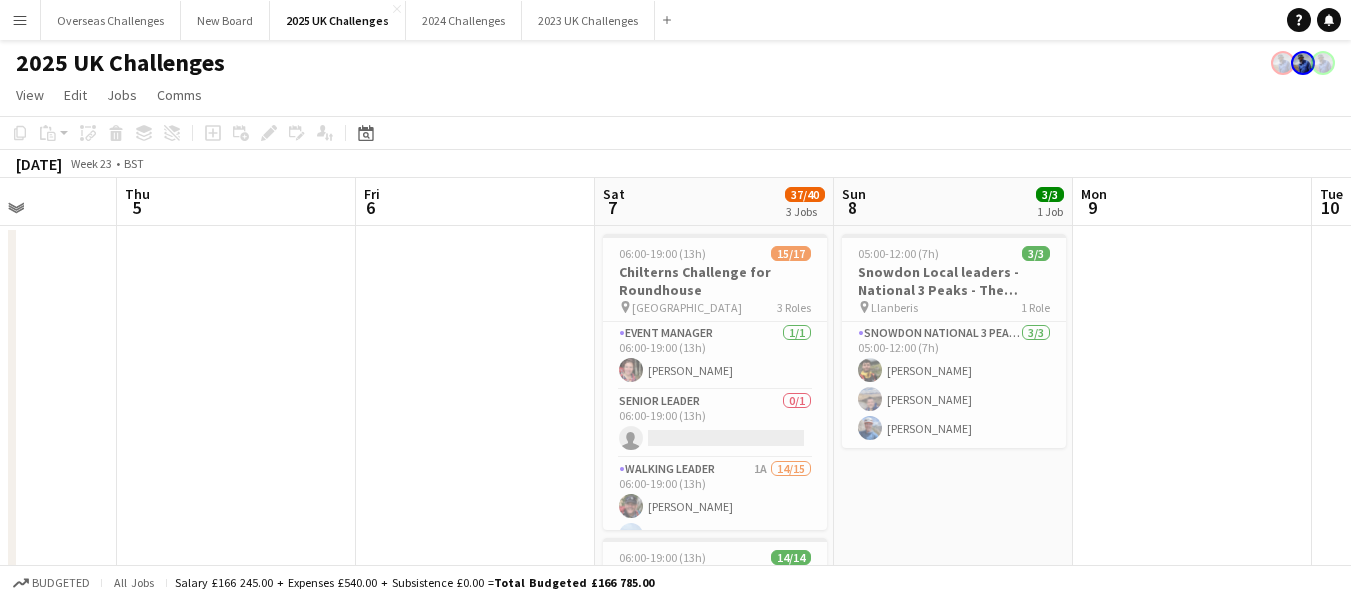 drag, startPoint x: 694, startPoint y: 381, endPoint x: 1252, endPoint y: 353, distance: 558.7021 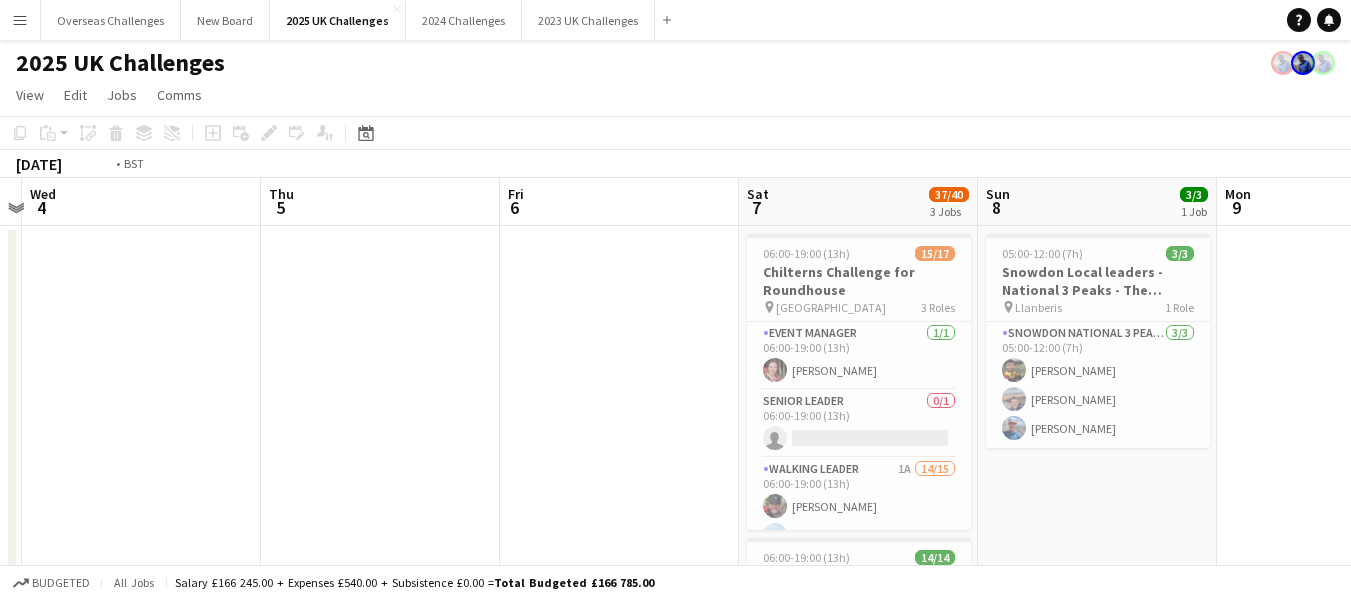 drag, startPoint x: 465, startPoint y: 389, endPoint x: 1257, endPoint y: 399, distance: 792.0631 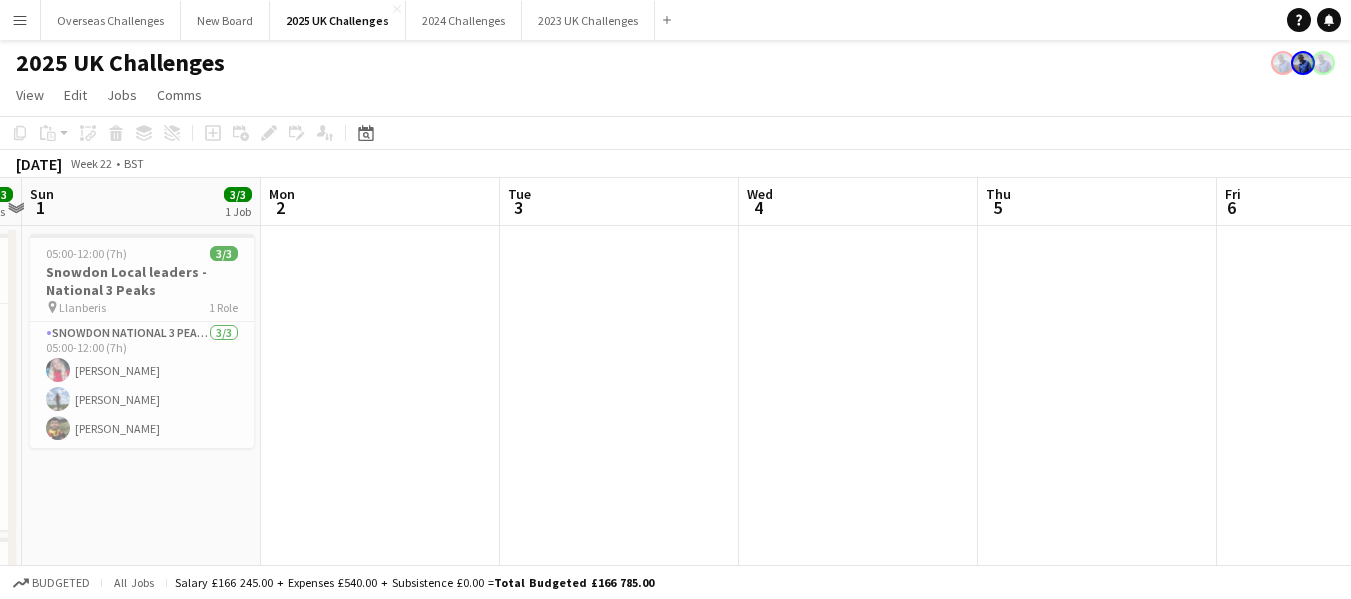 scroll, scrollTop: 0, scrollLeft: 517, axis: horizontal 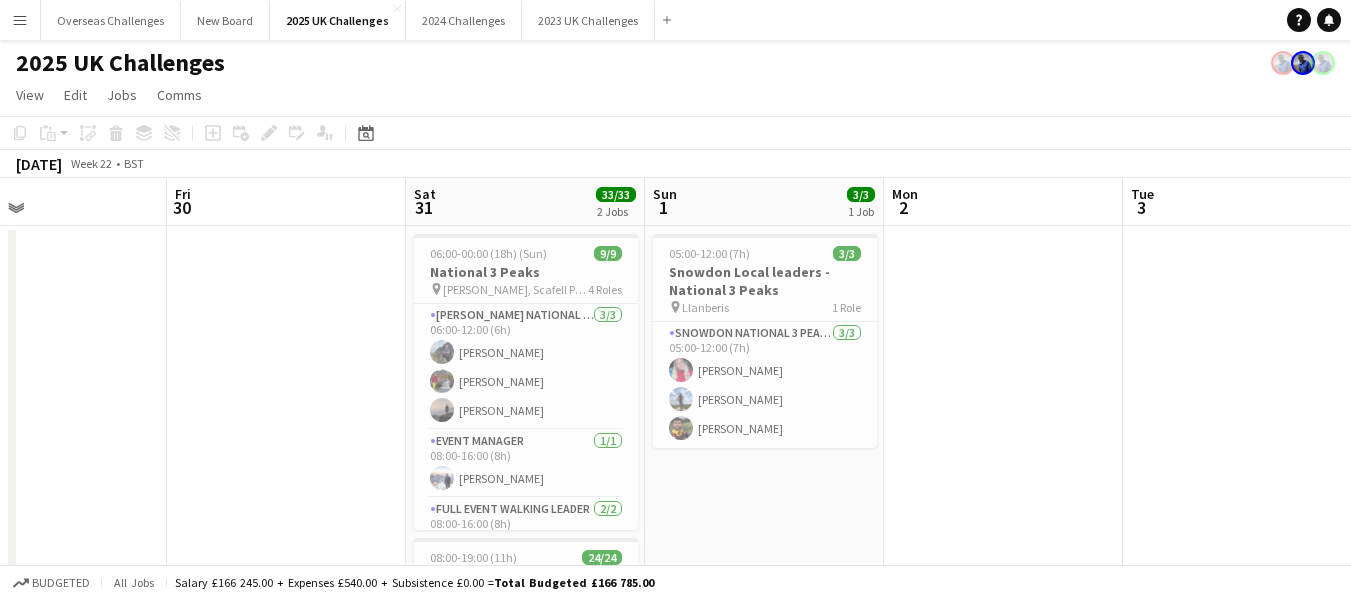 drag, startPoint x: 261, startPoint y: 429, endPoint x: 946, endPoint y: 428, distance: 685.00073 